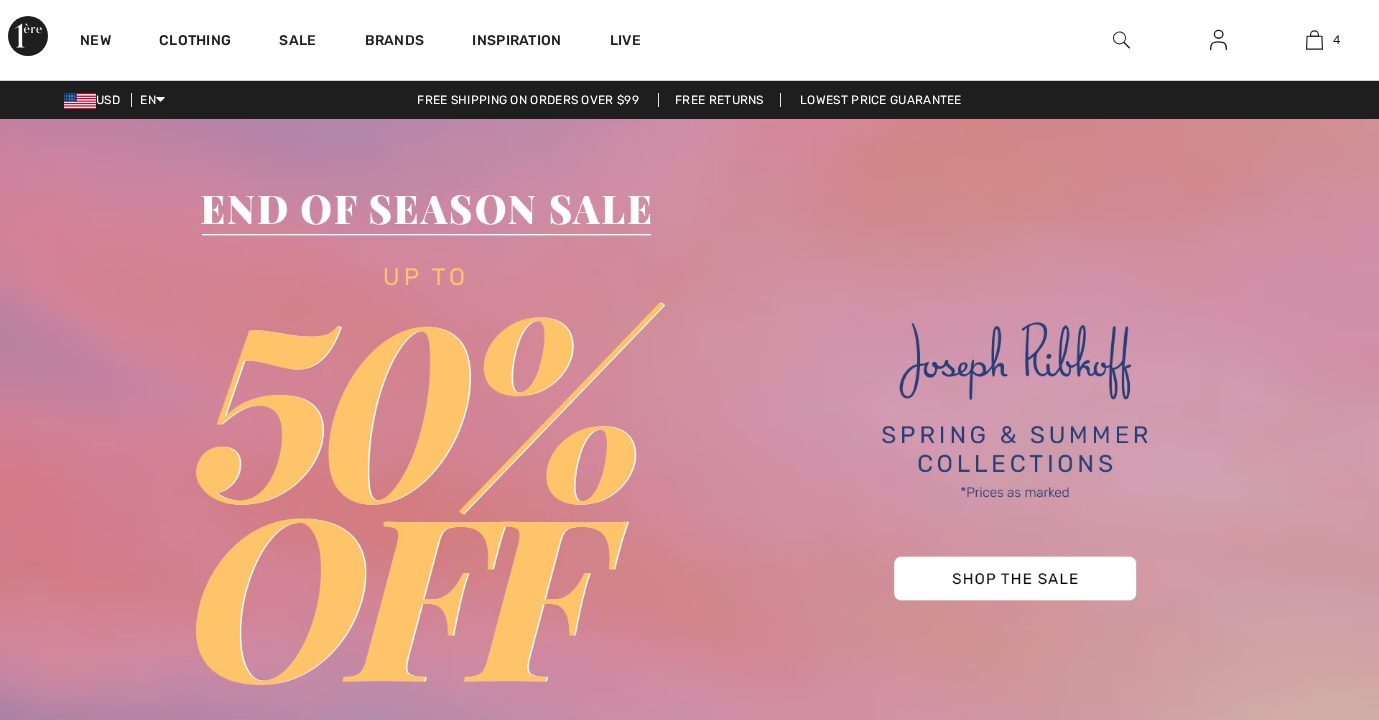 scroll, scrollTop: 0, scrollLeft: 0, axis: both 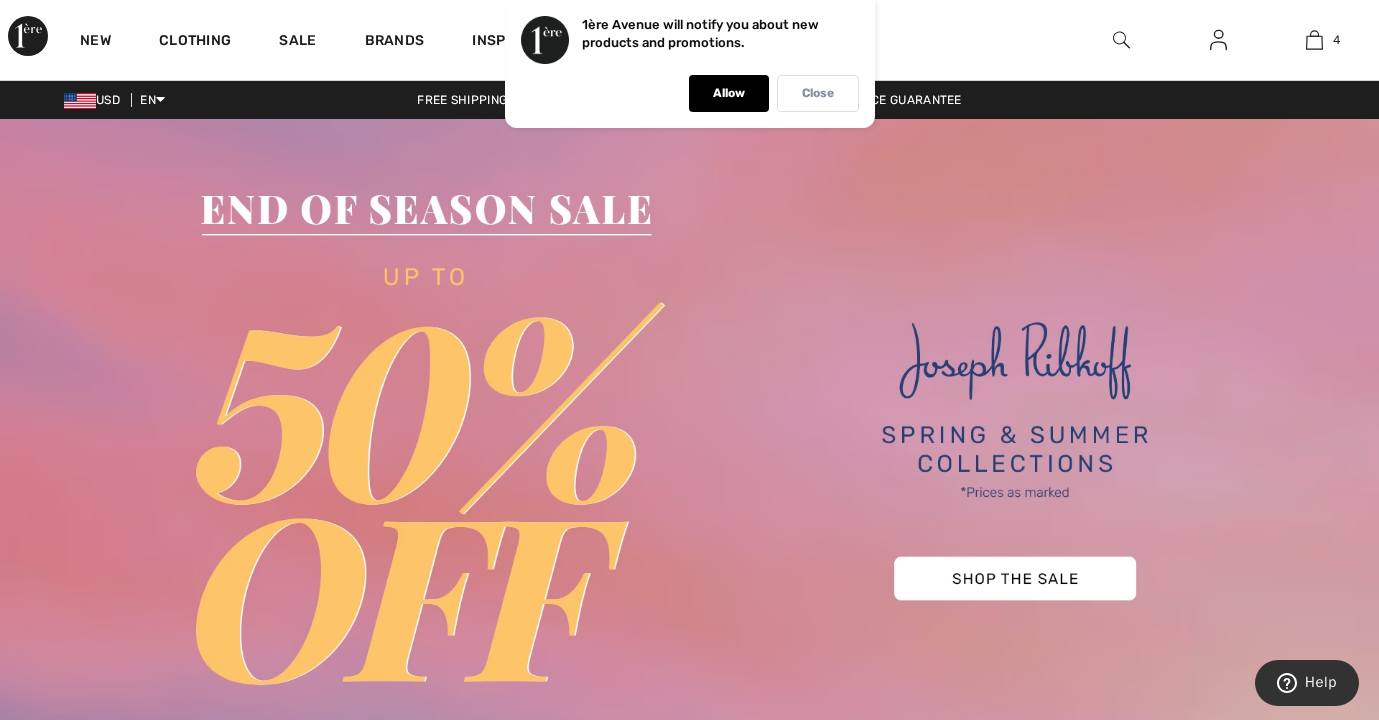 click on "Close" at bounding box center (818, 93) 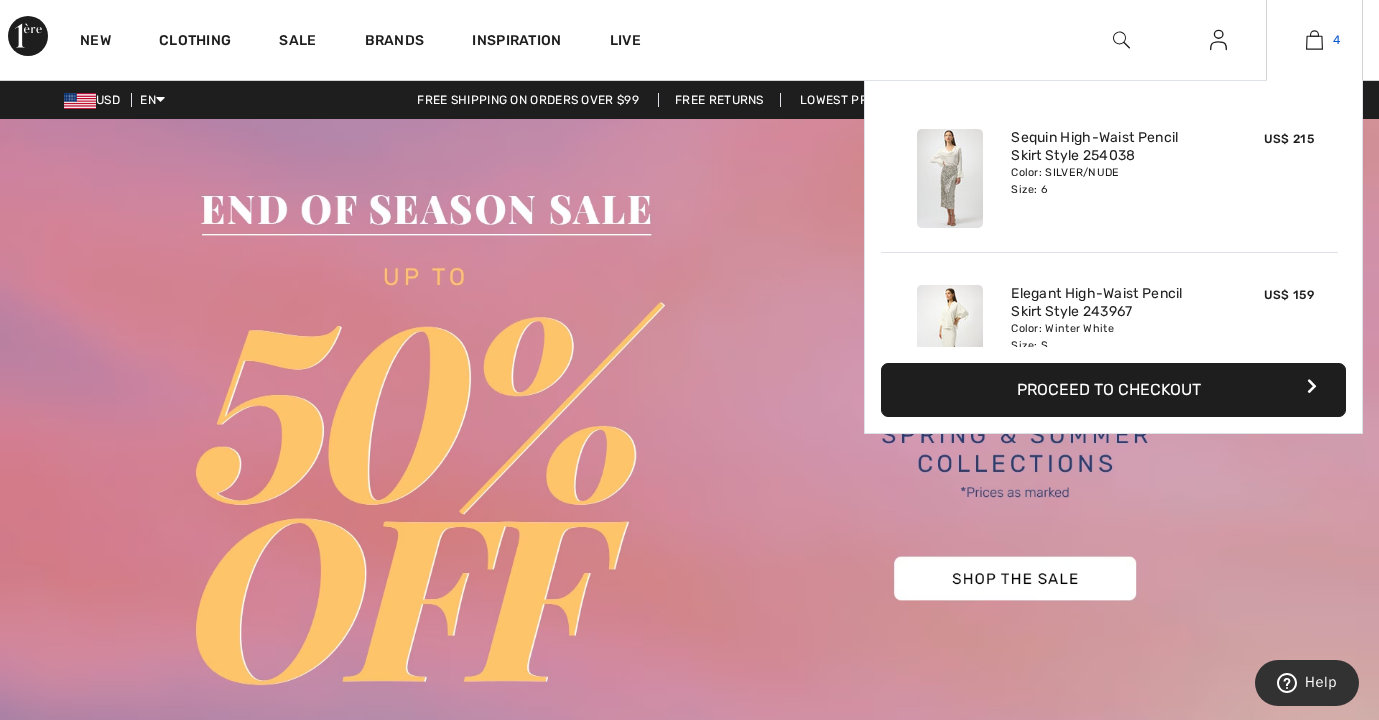 click at bounding box center [1314, 40] 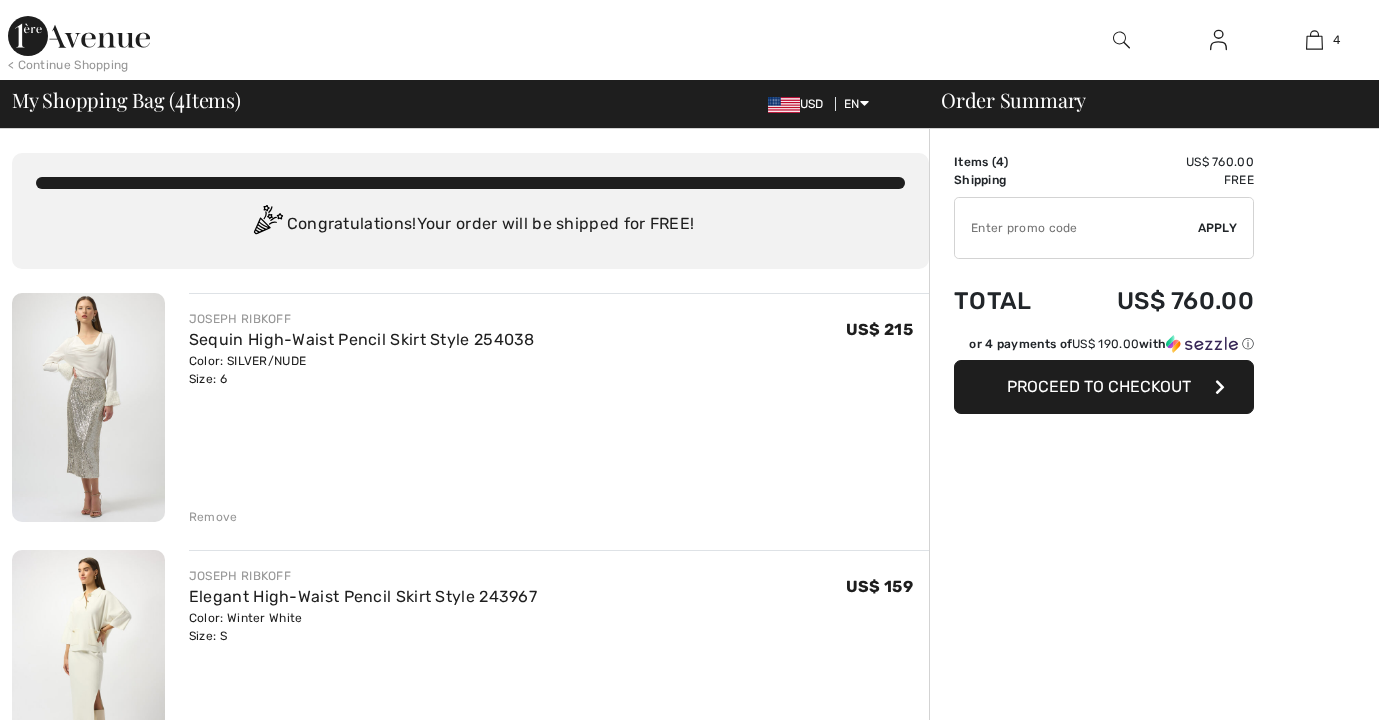 scroll, scrollTop: 0, scrollLeft: 0, axis: both 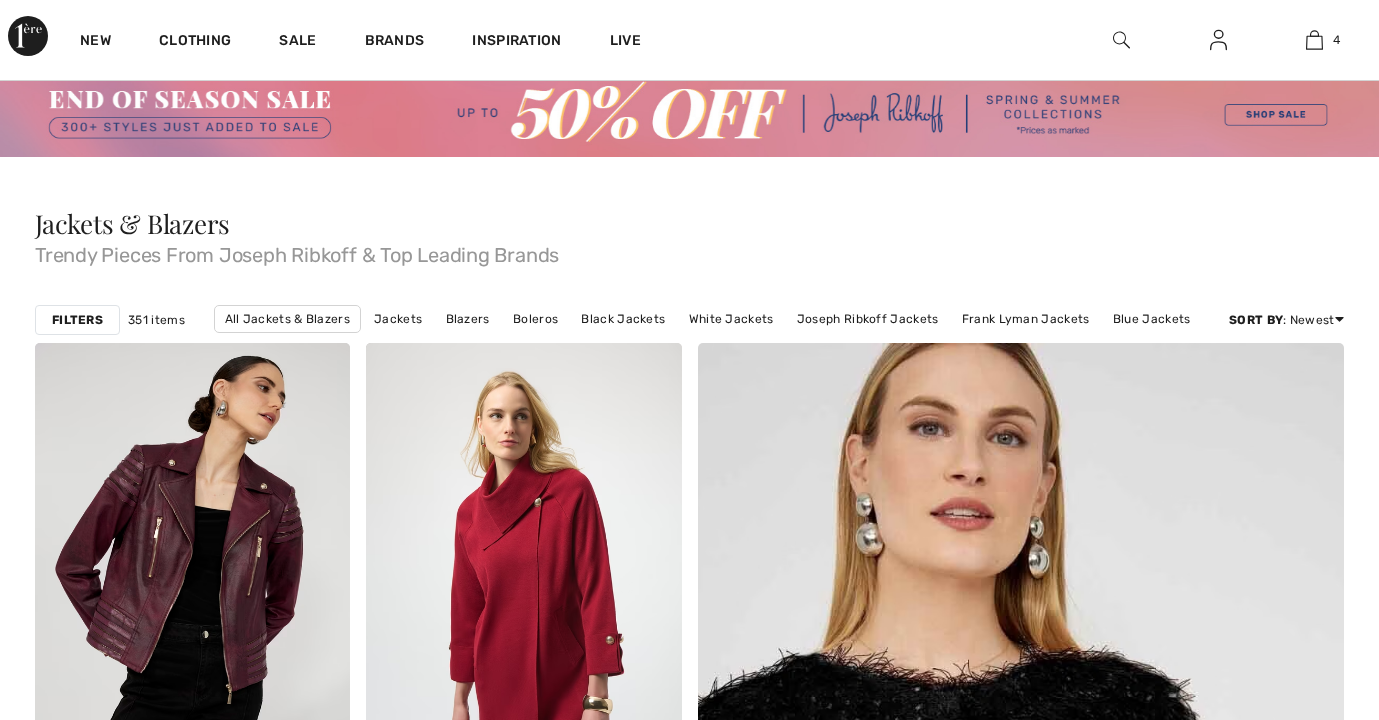 checkbox on "true" 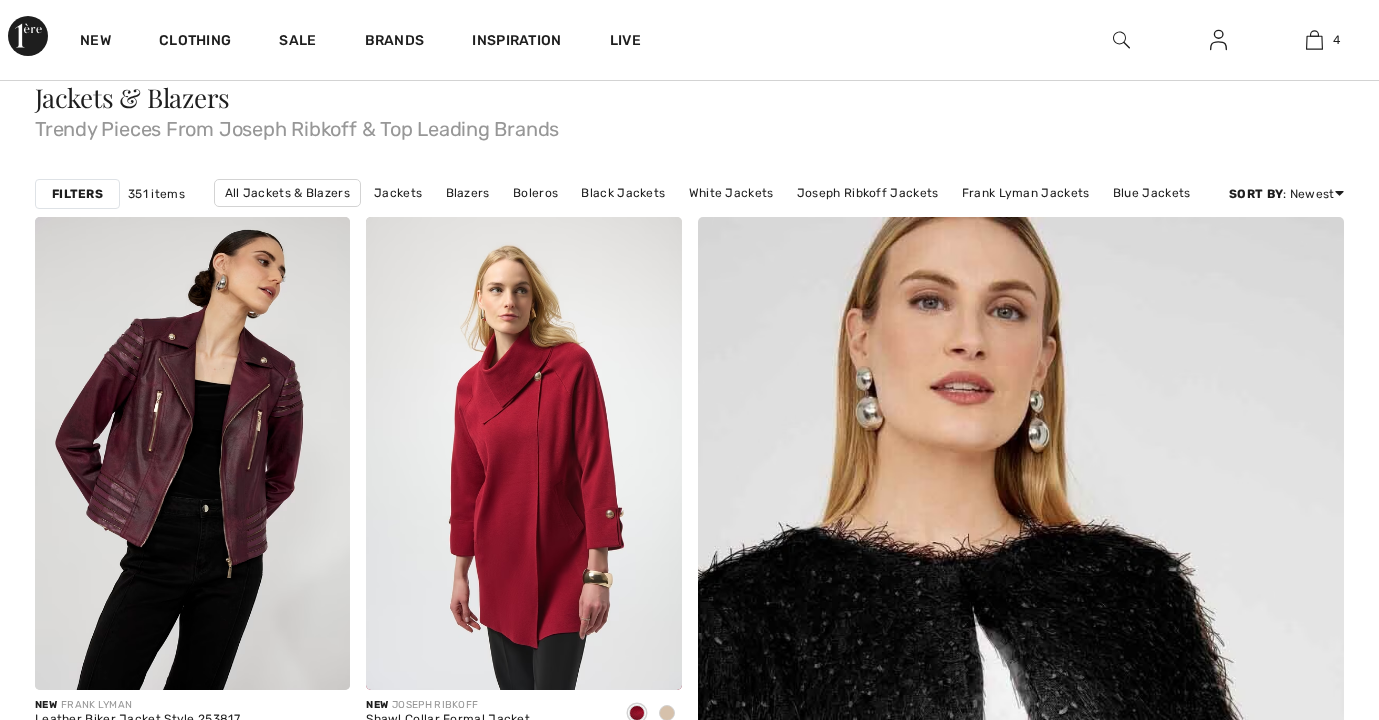 scroll, scrollTop: 0, scrollLeft: 0, axis: both 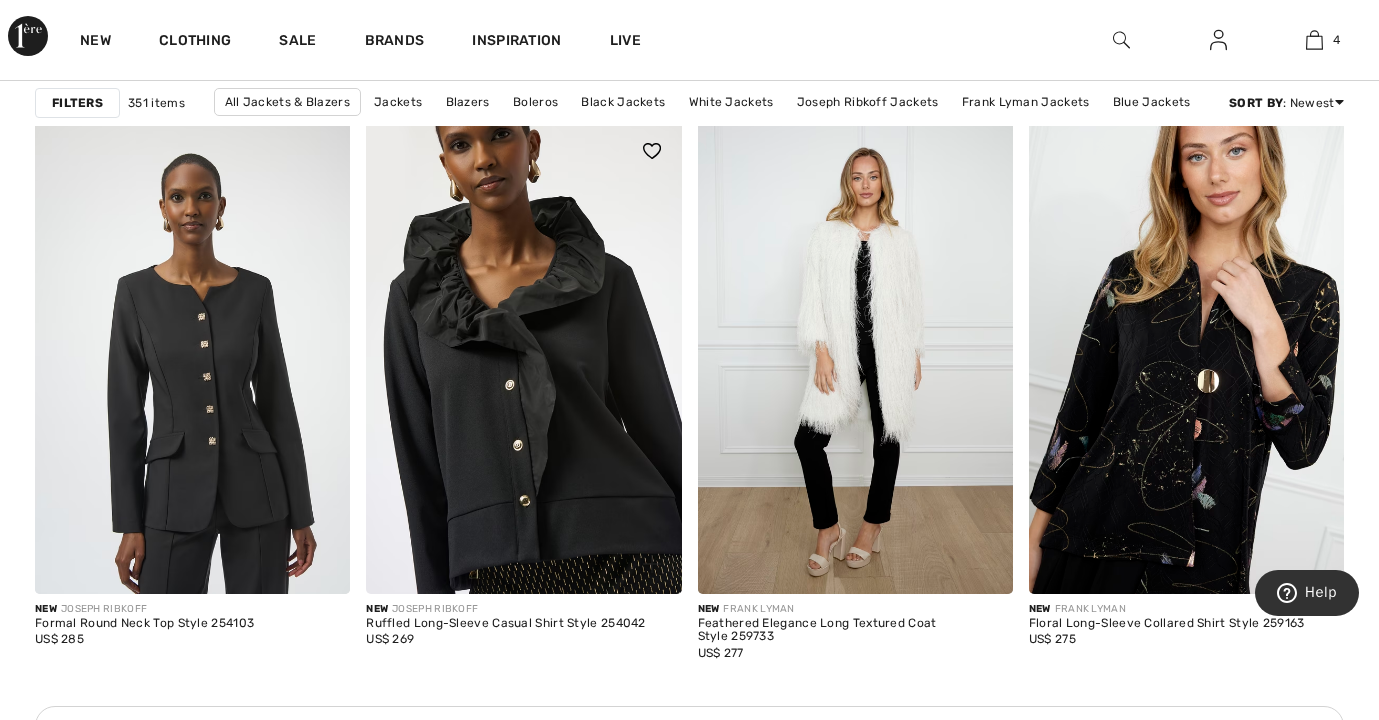 click at bounding box center (523, 357) 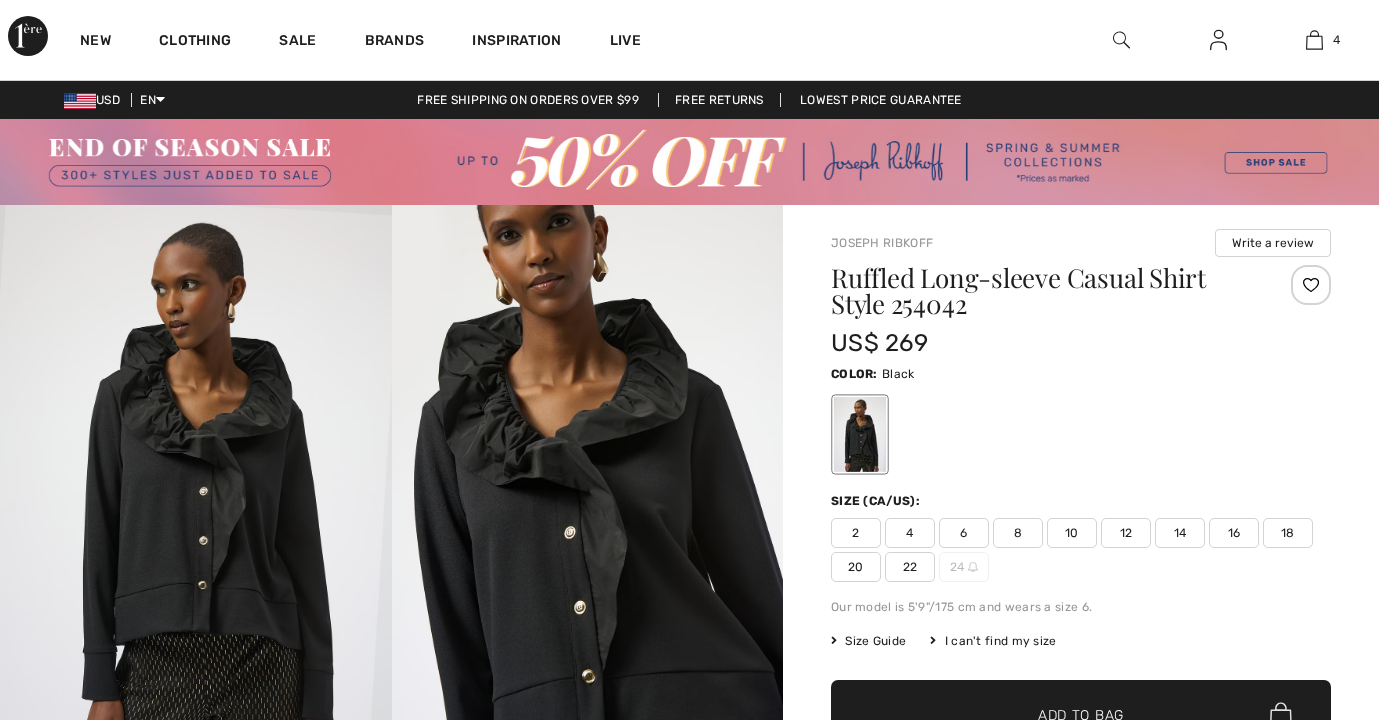 scroll, scrollTop: 0, scrollLeft: 0, axis: both 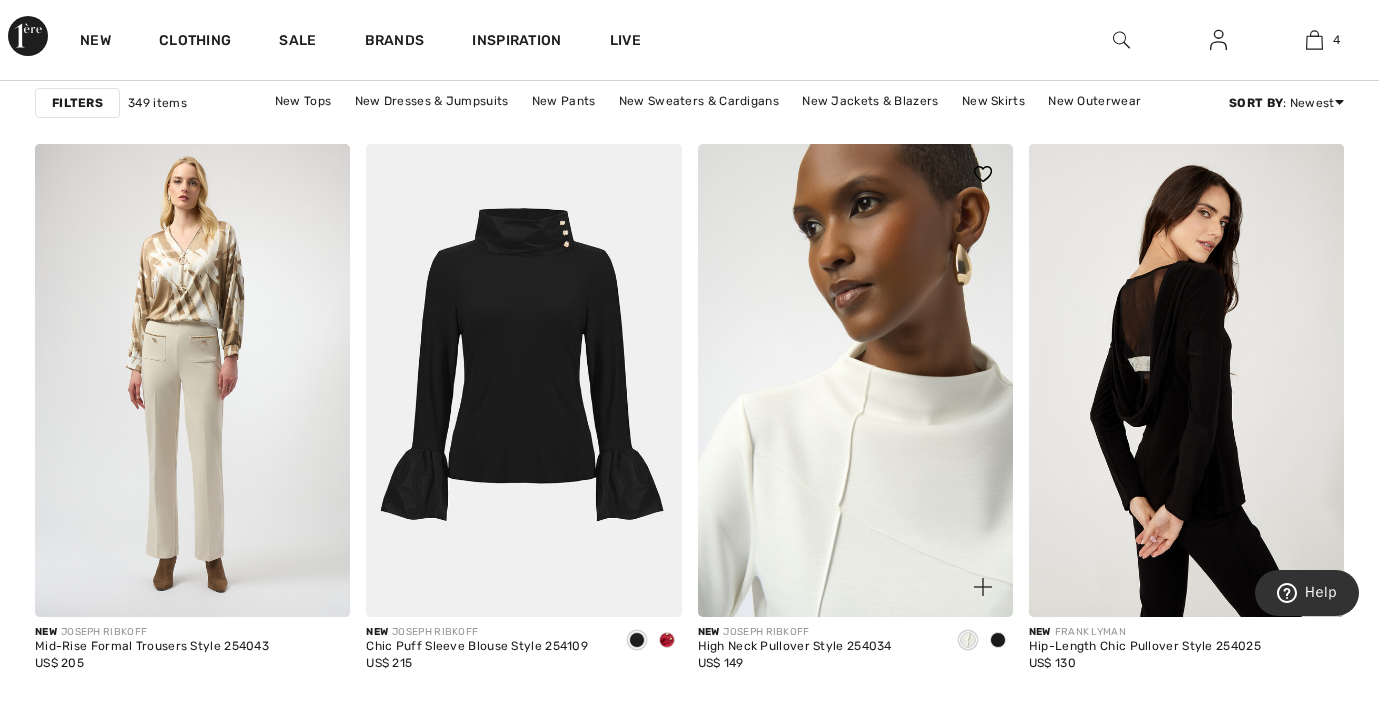click at bounding box center (855, 380) 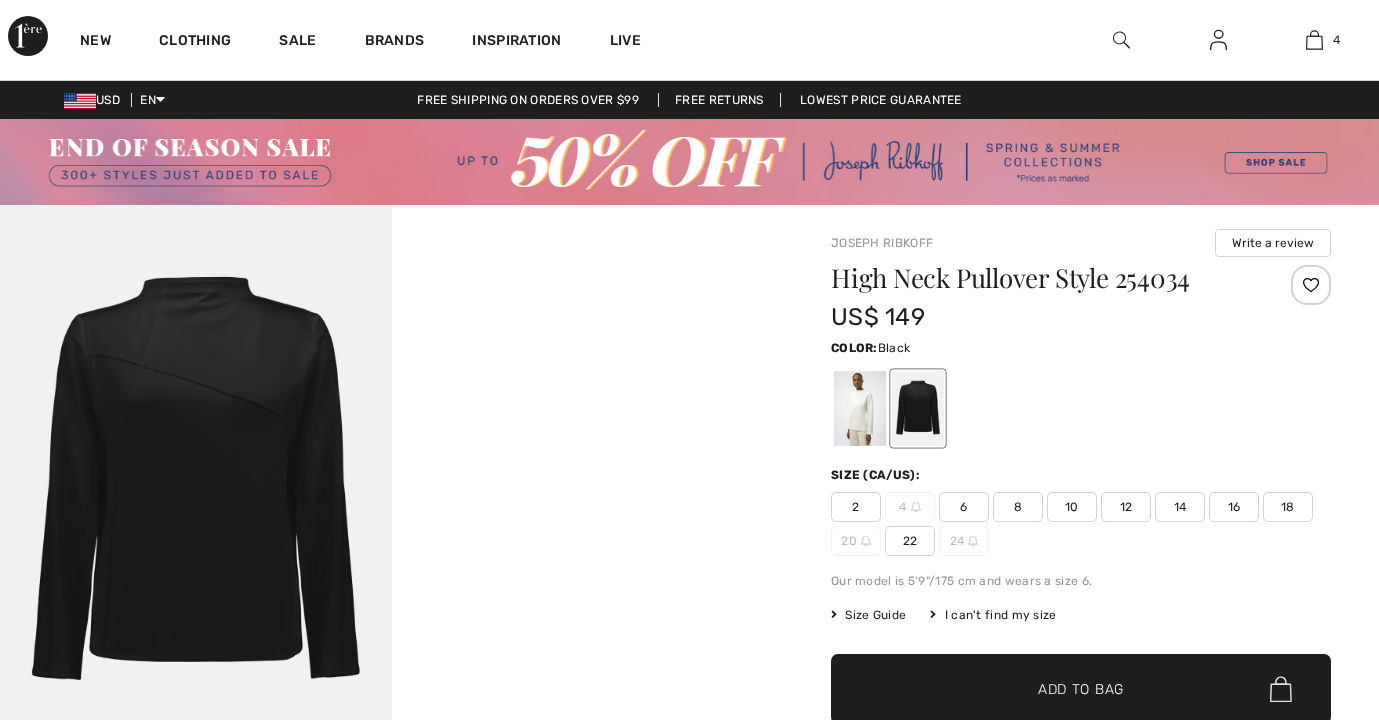 checkbox on "true" 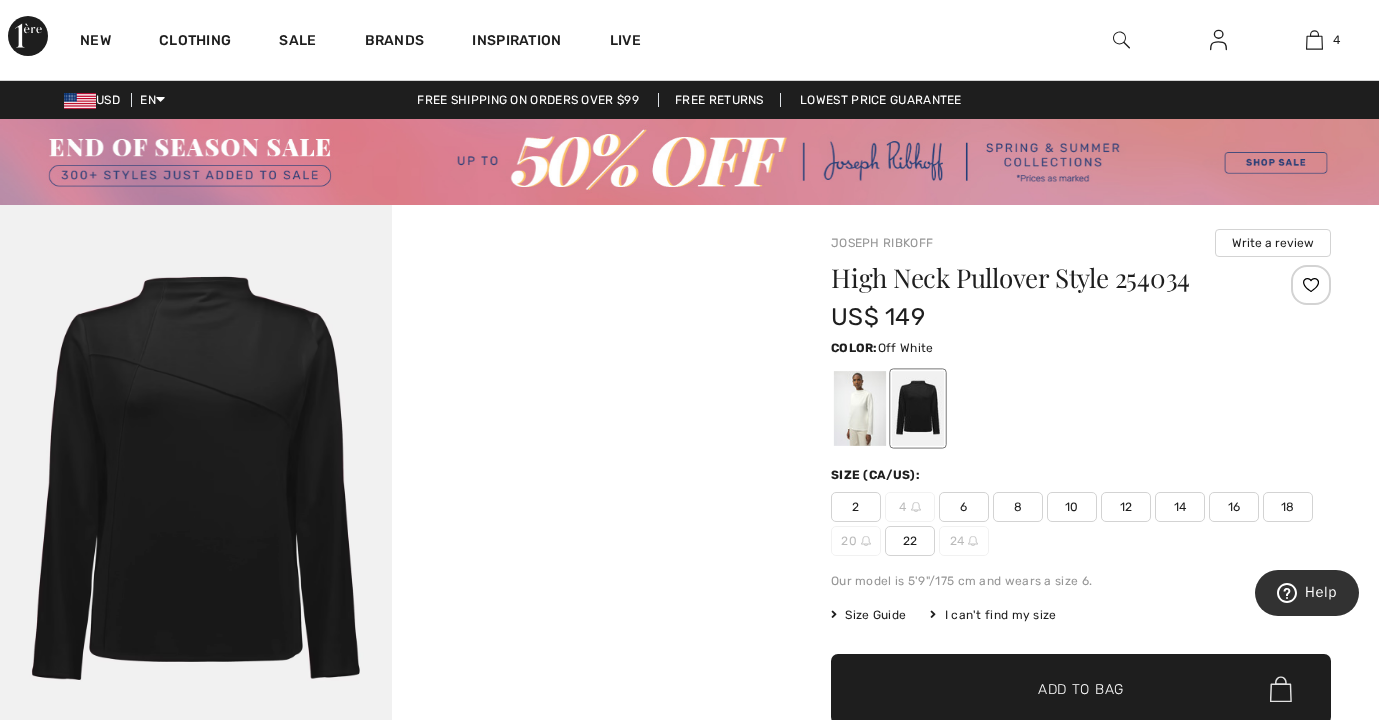 click at bounding box center [860, 408] 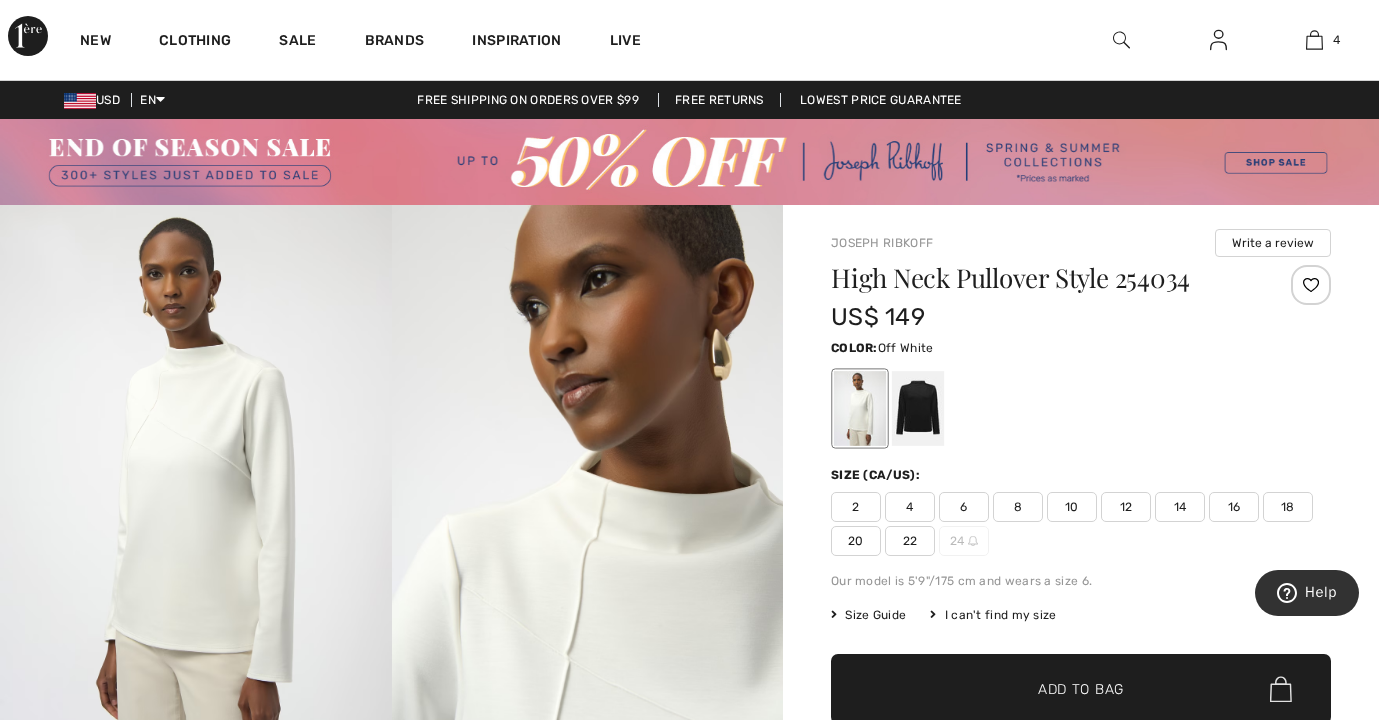 click at bounding box center (196, 498) 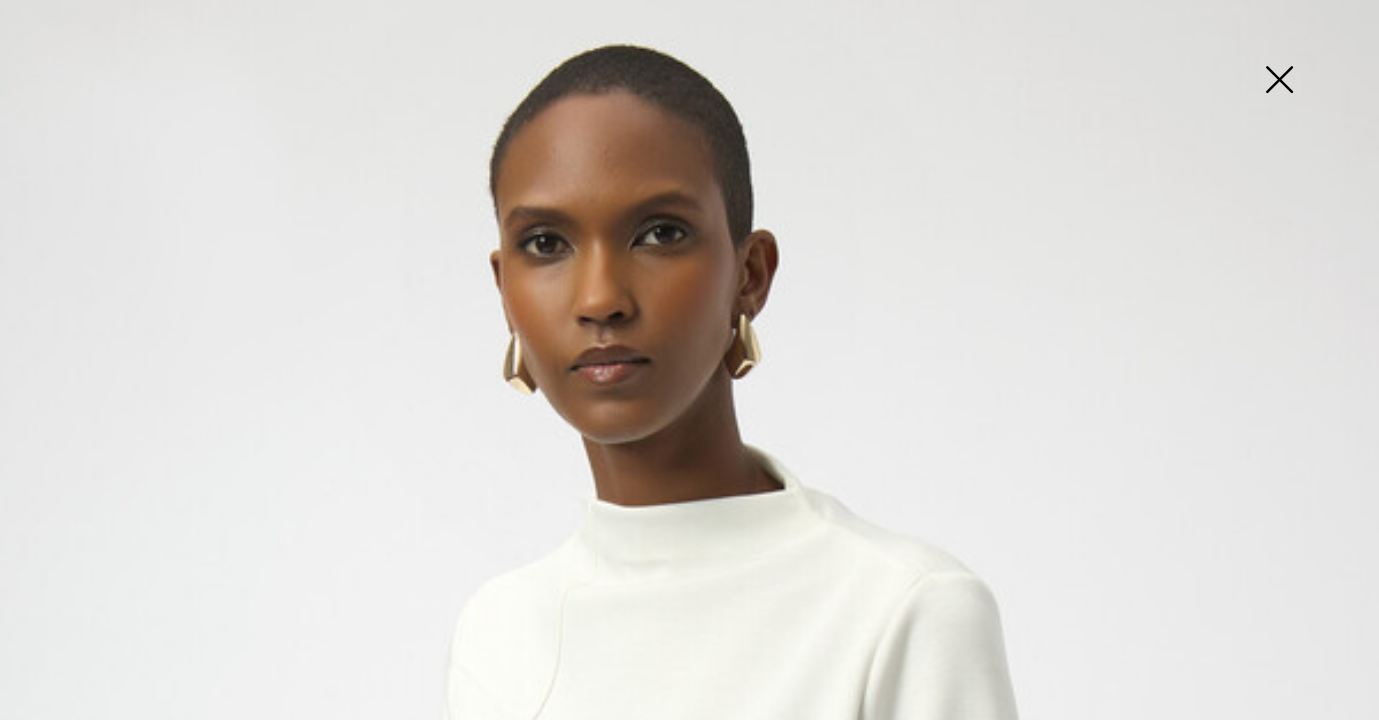 scroll, scrollTop: 0, scrollLeft: 0, axis: both 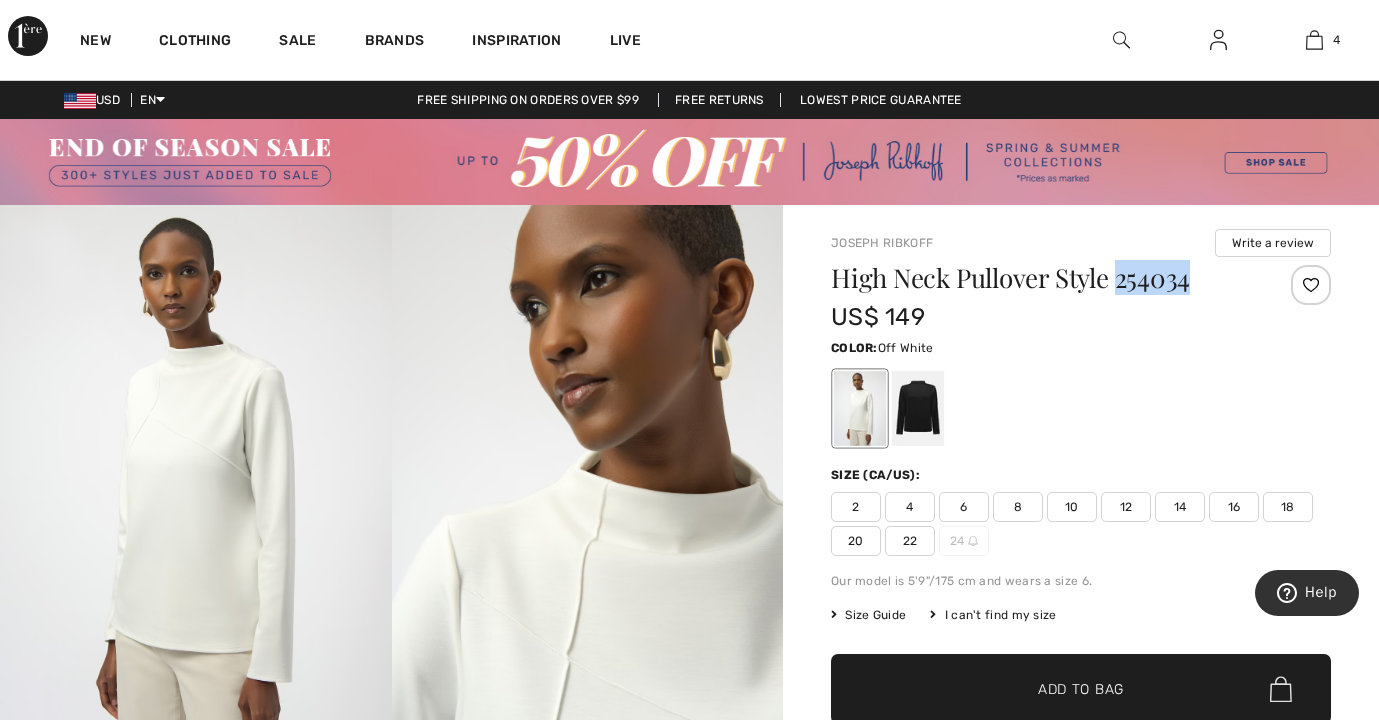 drag, startPoint x: 1117, startPoint y: 279, endPoint x: 1204, endPoint y: 281, distance: 87.02299 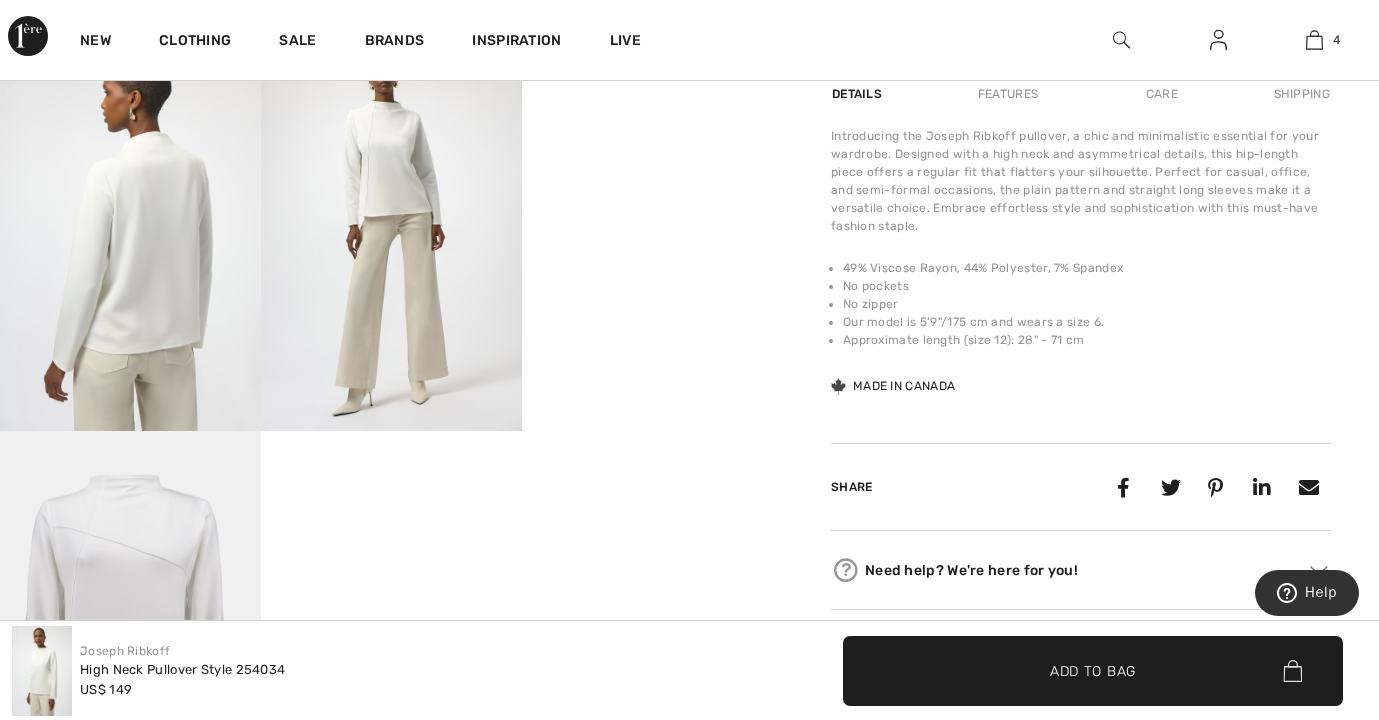 scroll, scrollTop: 614, scrollLeft: 0, axis: vertical 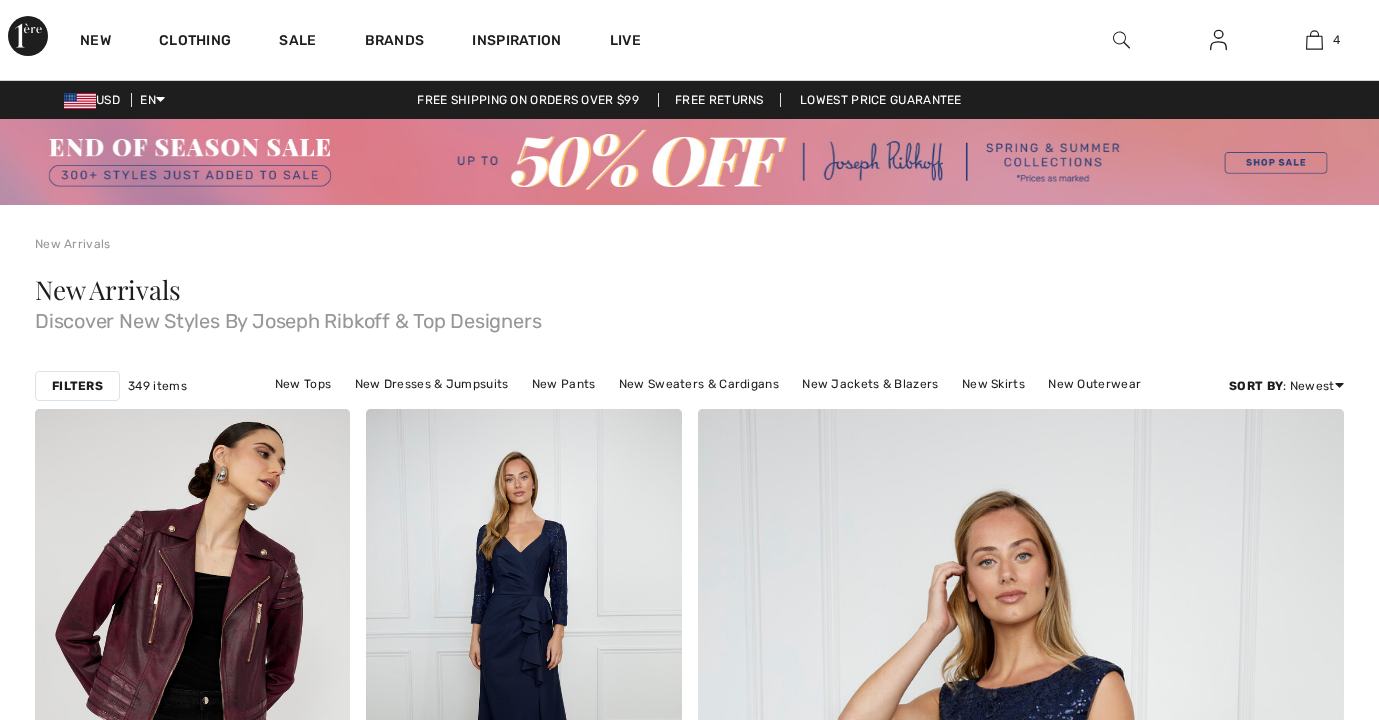 checkbox on "true" 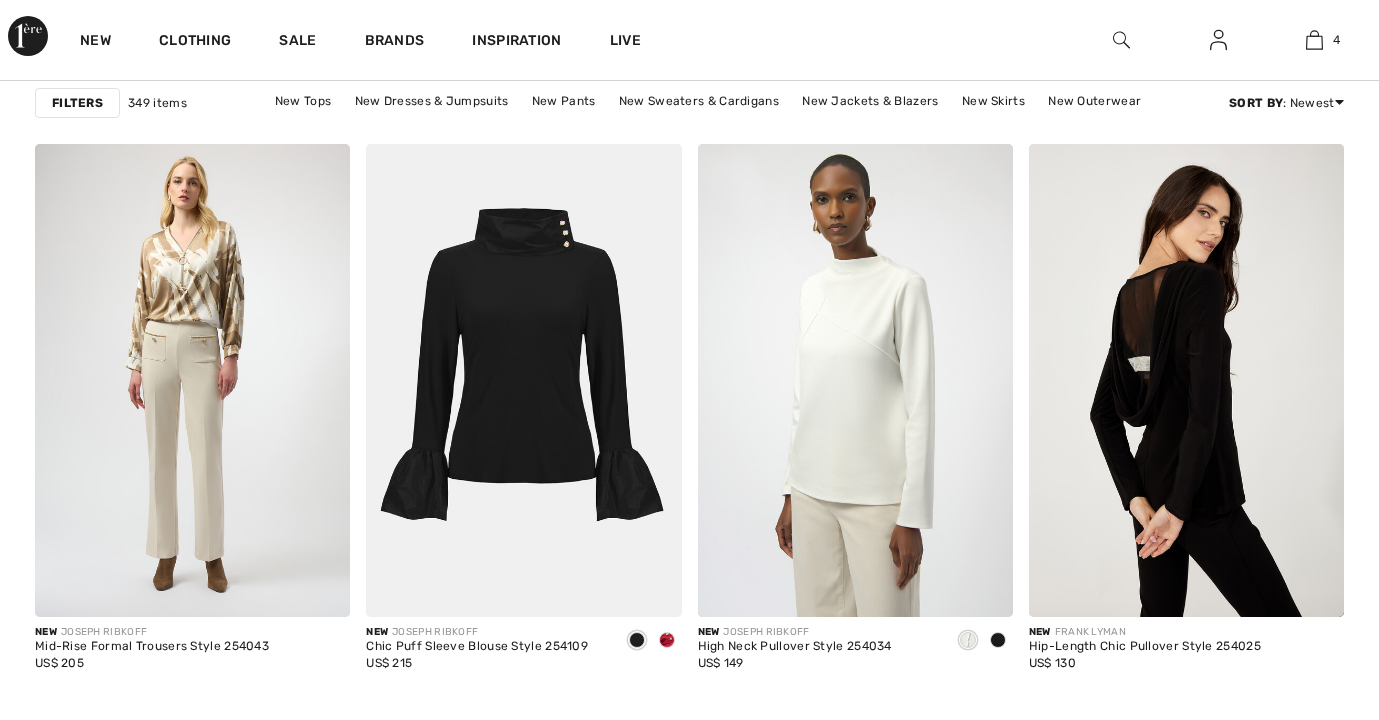 scroll, scrollTop: 0, scrollLeft: 0, axis: both 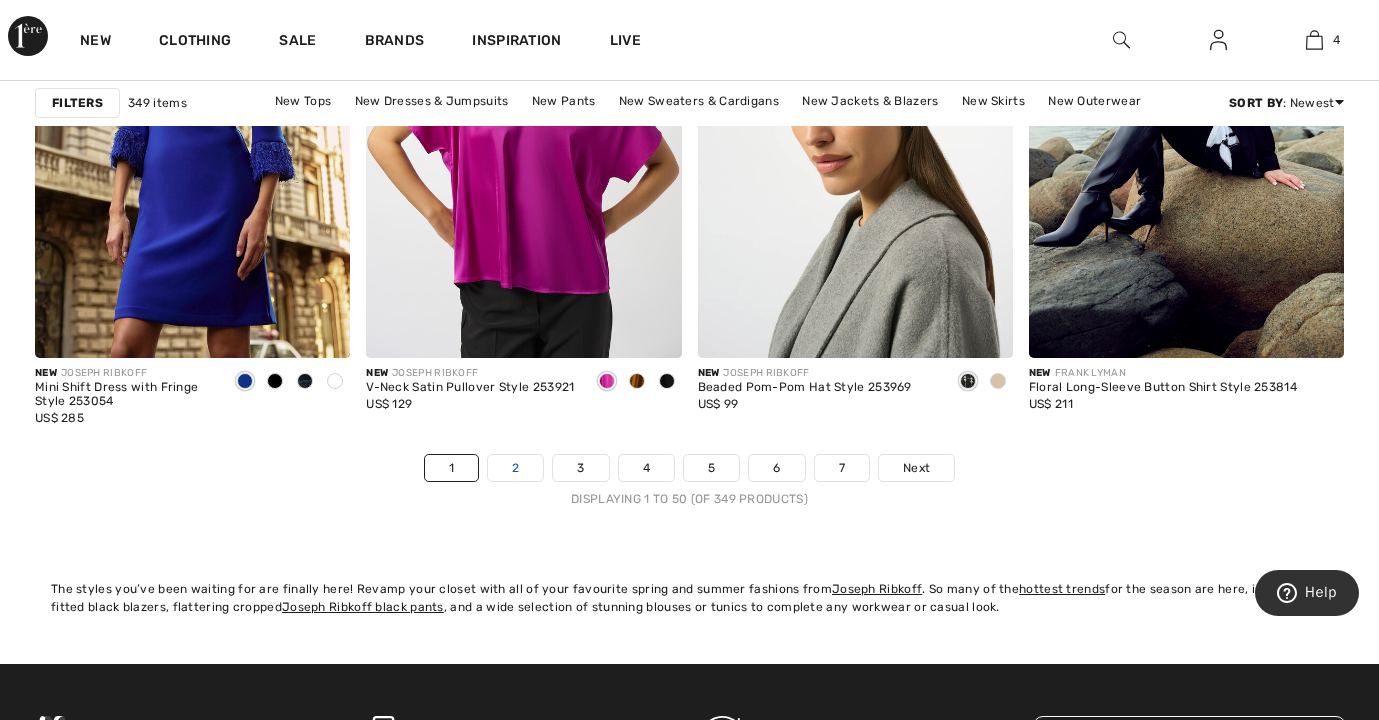 click on "2" at bounding box center [515, 468] 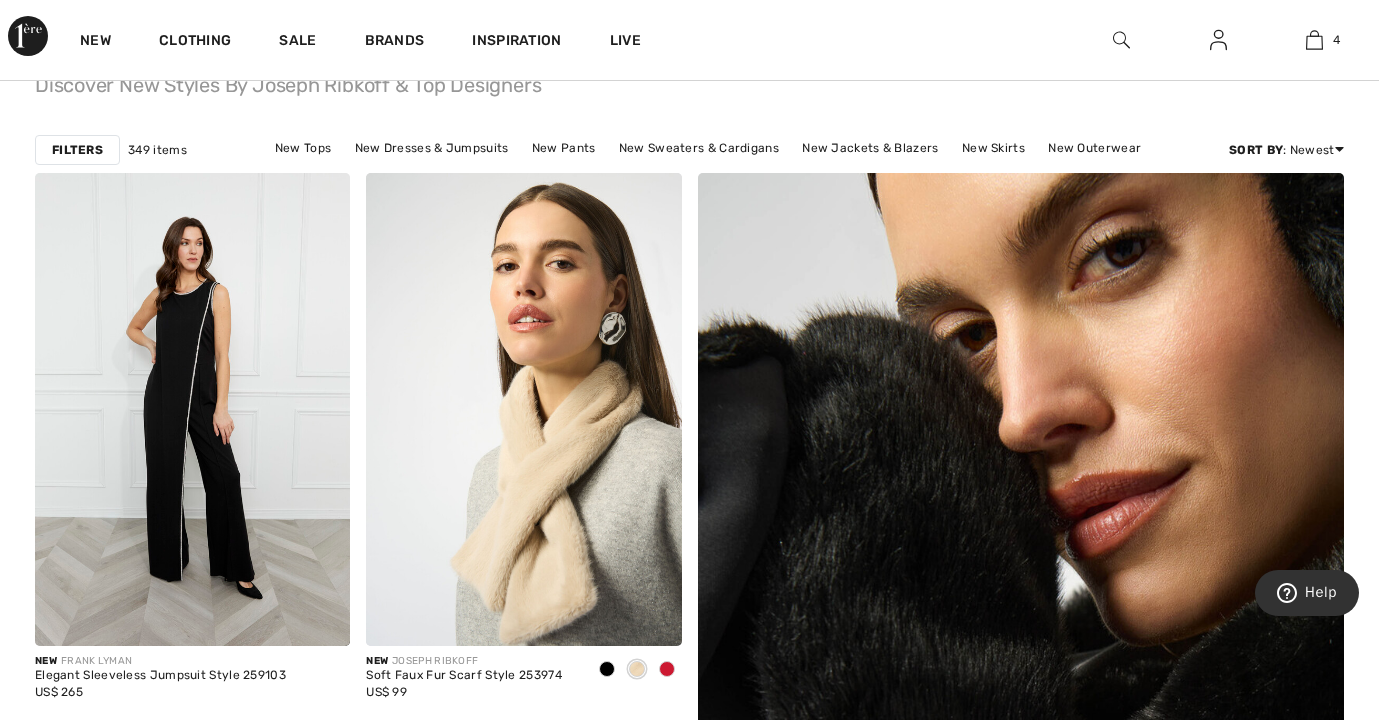 scroll, scrollTop: 236, scrollLeft: 0, axis: vertical 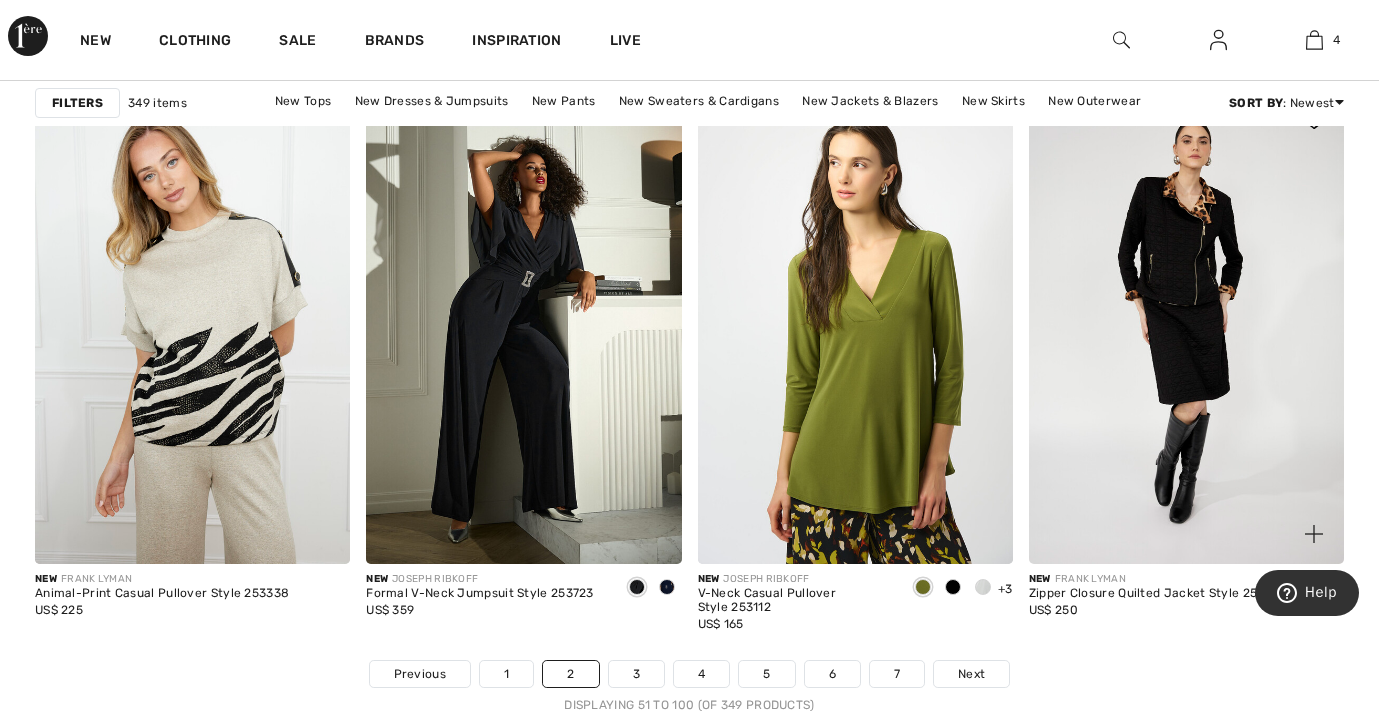 click at bounding box center [1186, 327] 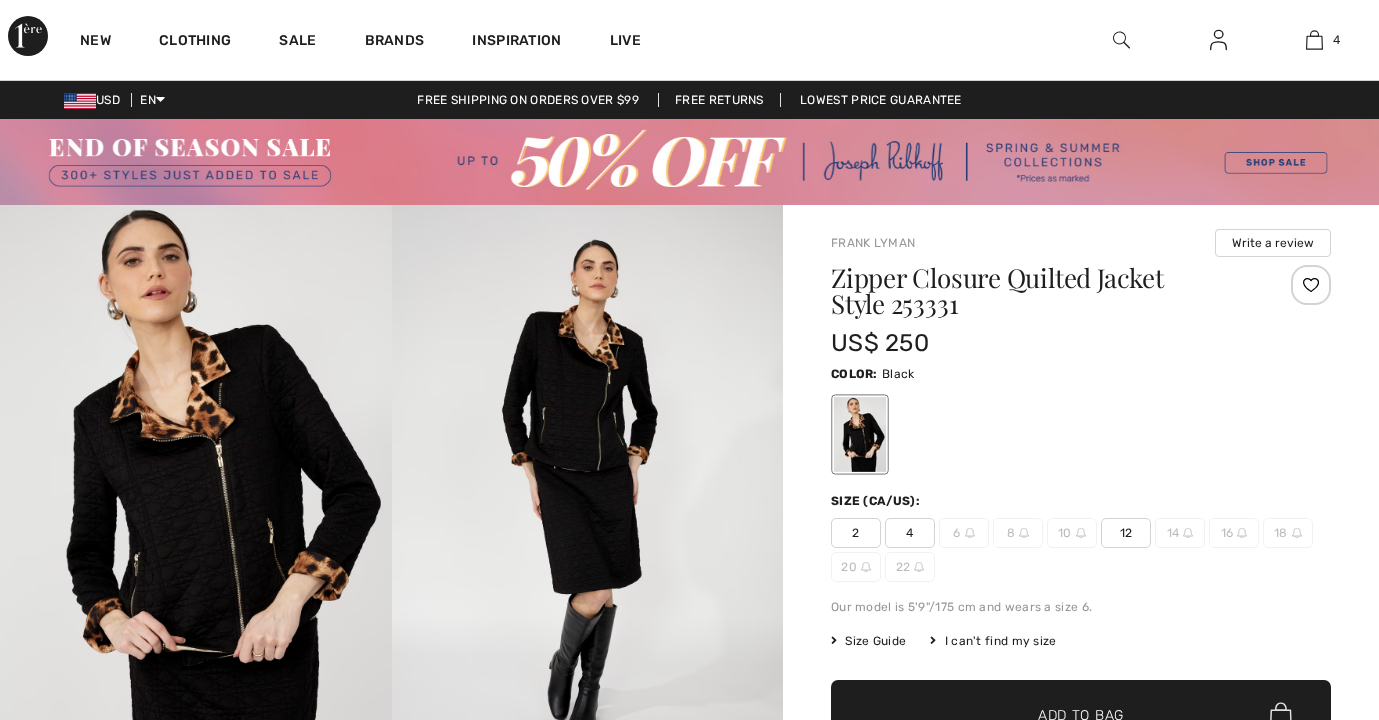 scroll, scrollTop: 0, scrollLeft: 0, axis: both 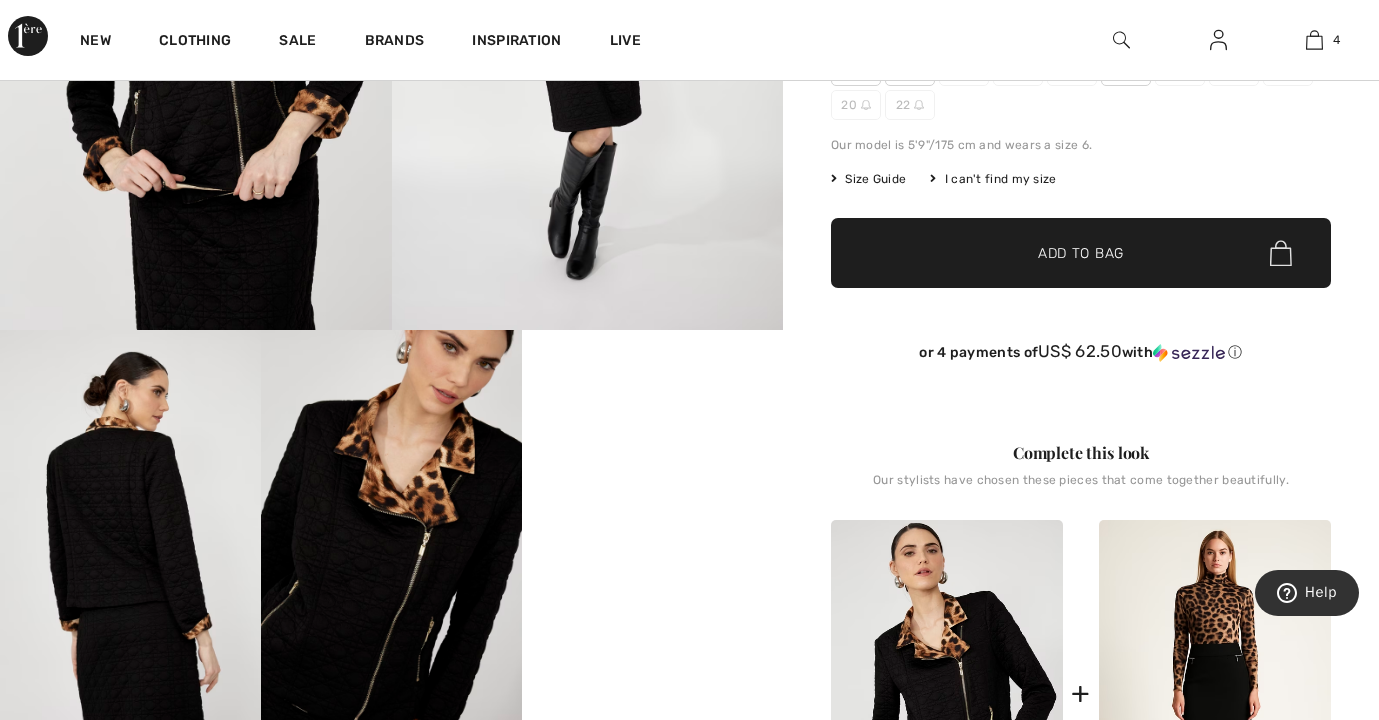 click on "Your browser does not support the video tag." at bounding box center (652, 395) 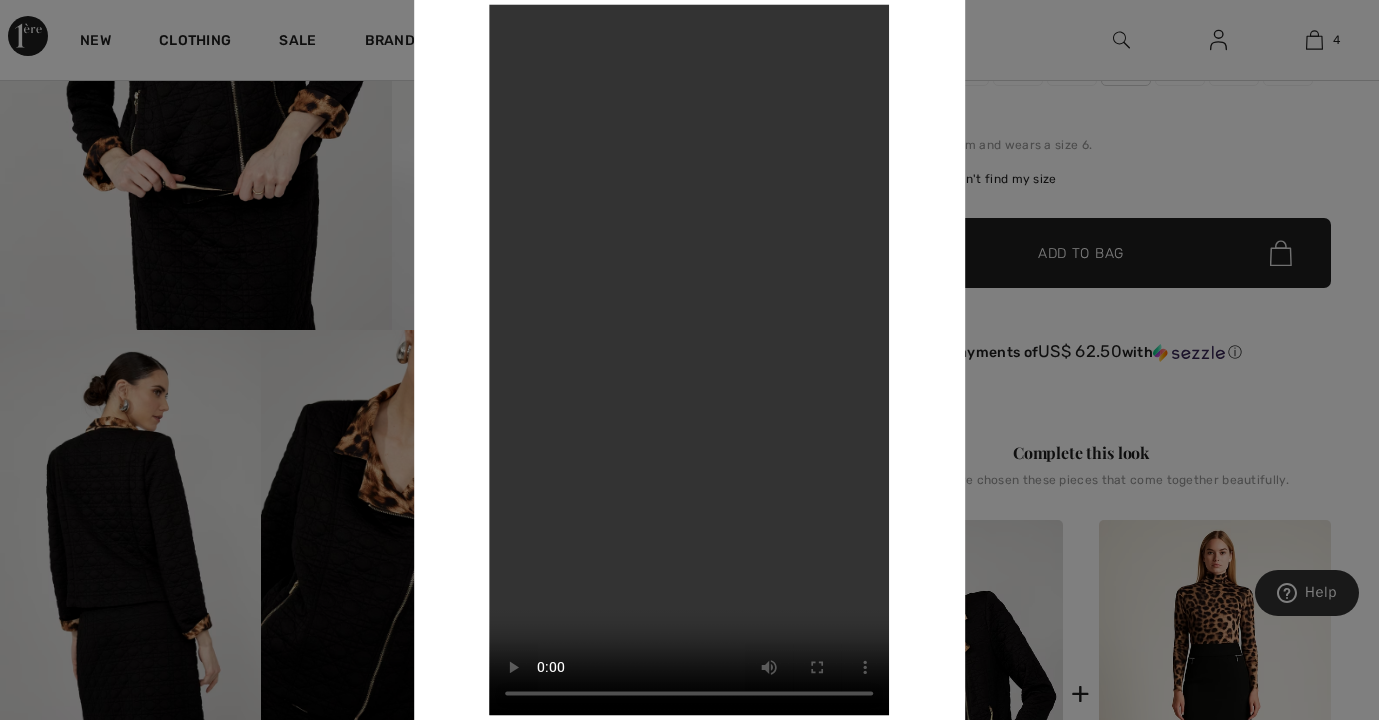 click on "Your browser does not support the video tag." at bounding box center (690, 359) 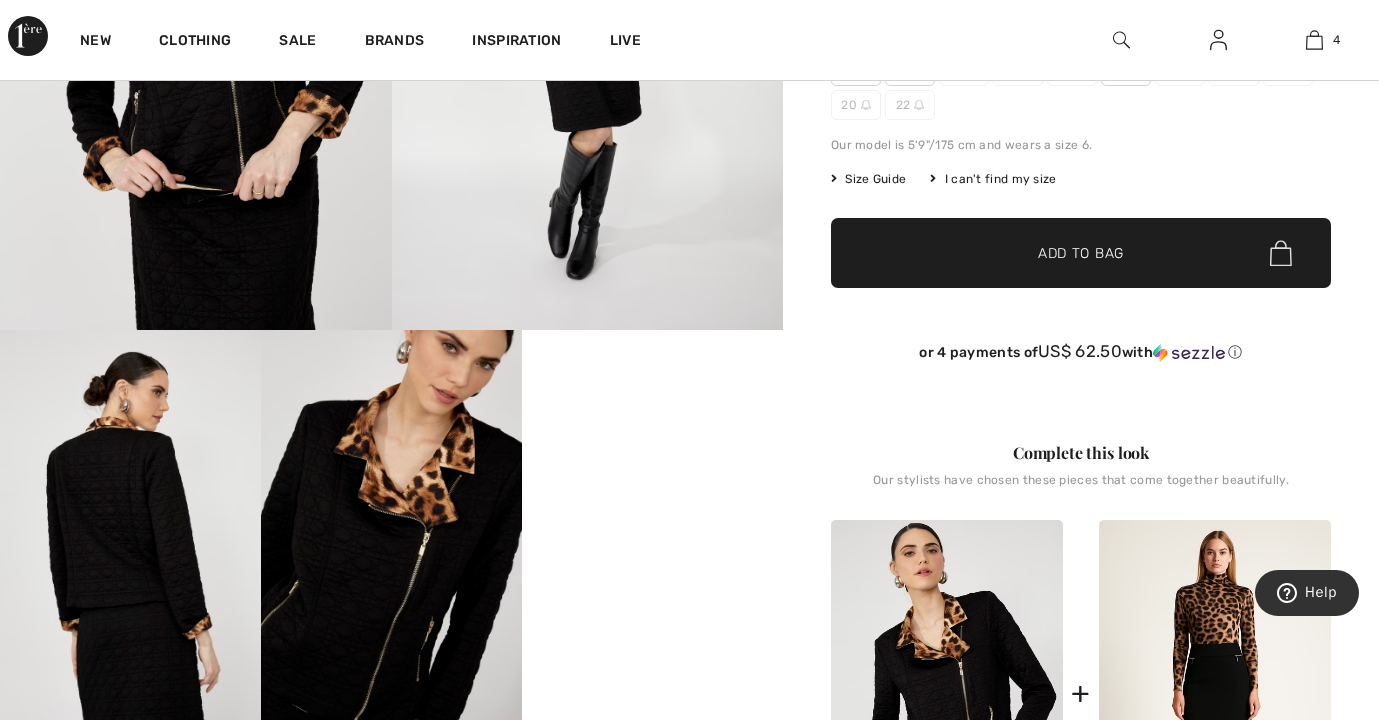 click at bounding box center (391, 526) 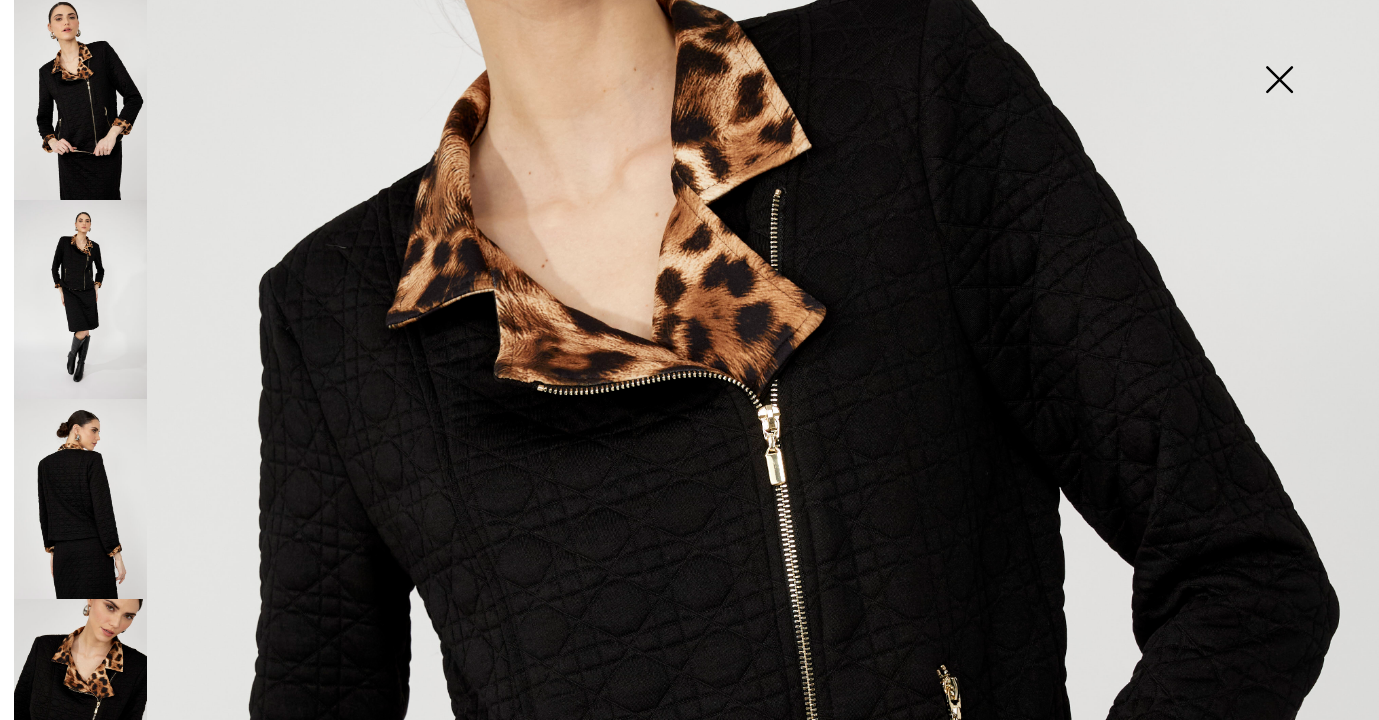 scroll, scrollTop: 444, scrollLeft: 0, axis: vertical 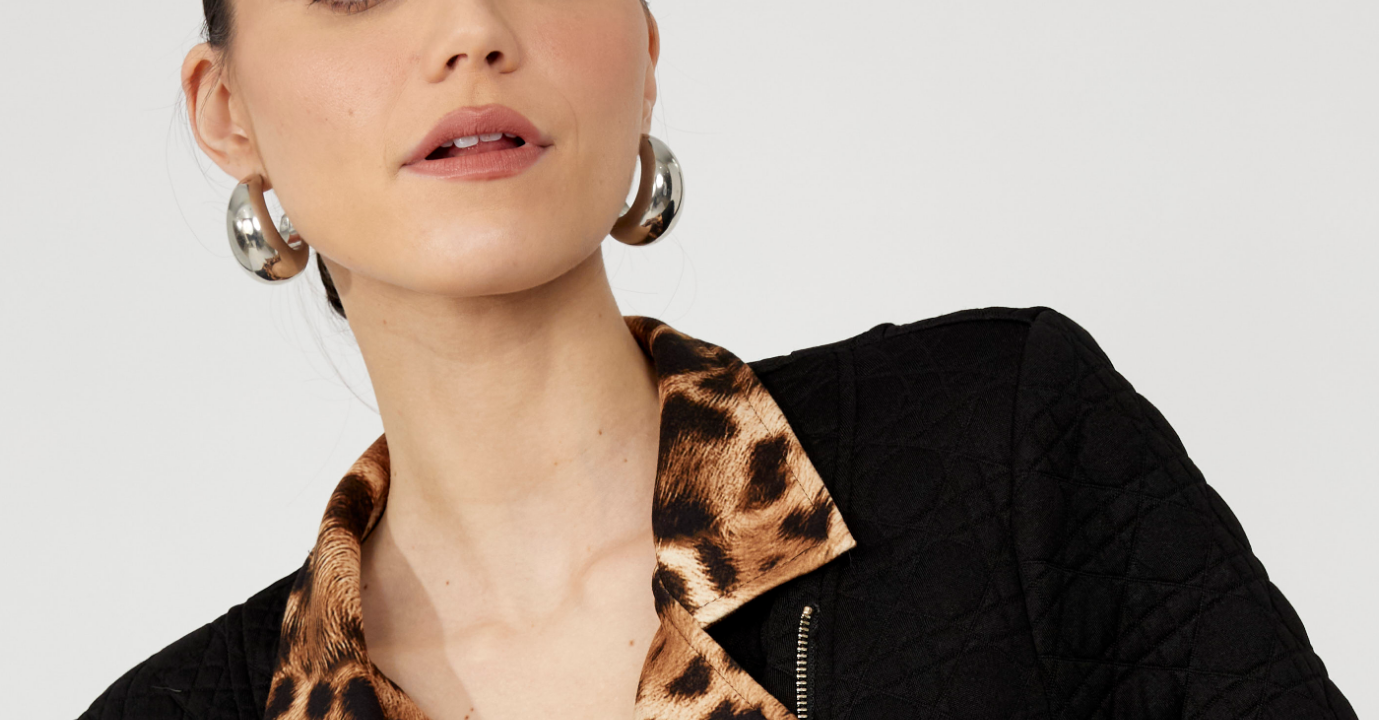 click at bounding box center (689, 824) 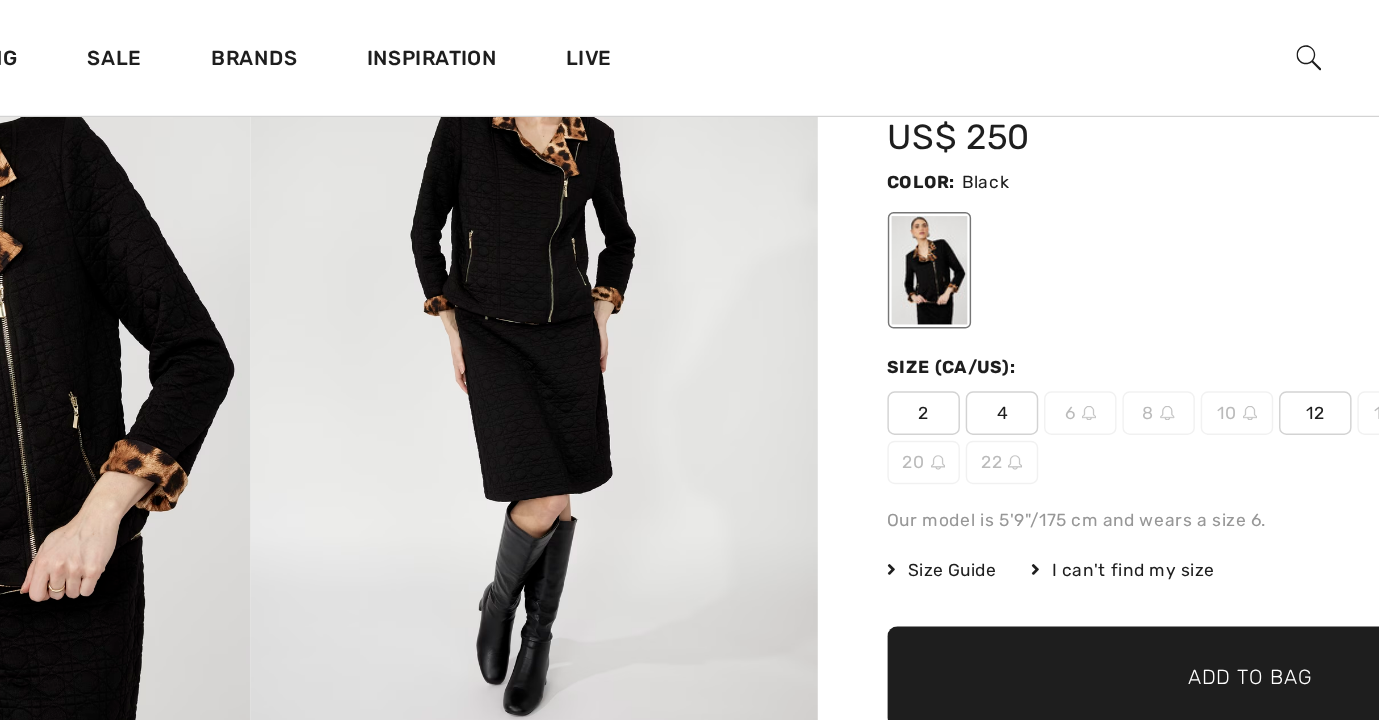 scroll, scrollTop: 190, scrollLeft: 0, axis: vertical 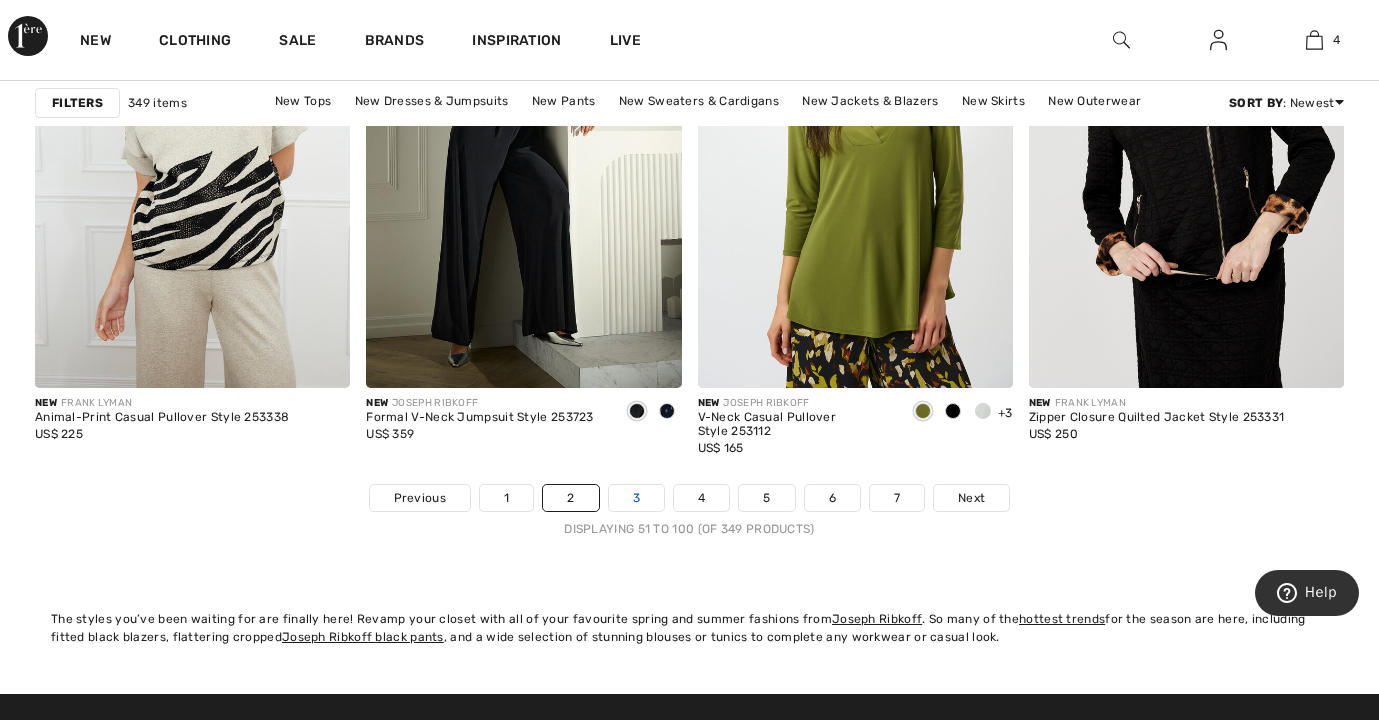 click on "3" at bounding box center (636, 498) 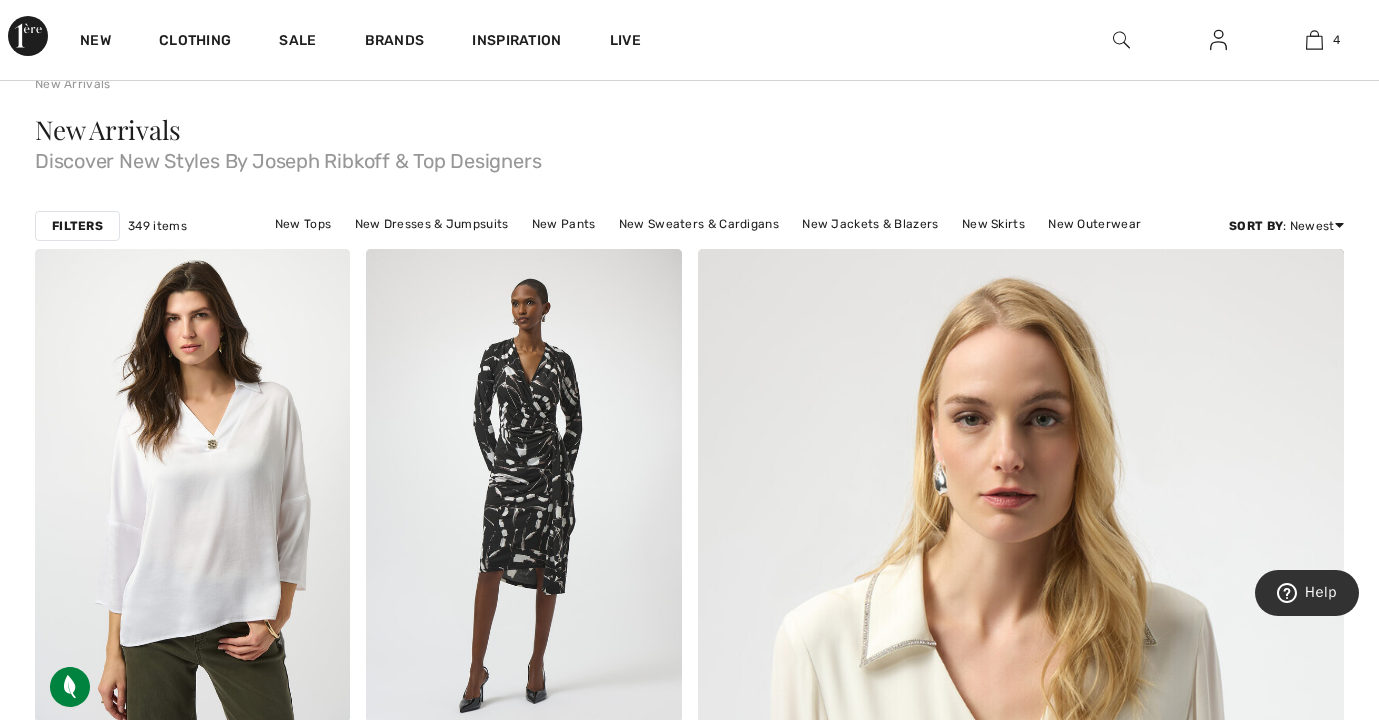 scroll, scrollTop: 0, scrollLeft: 0, axis: both 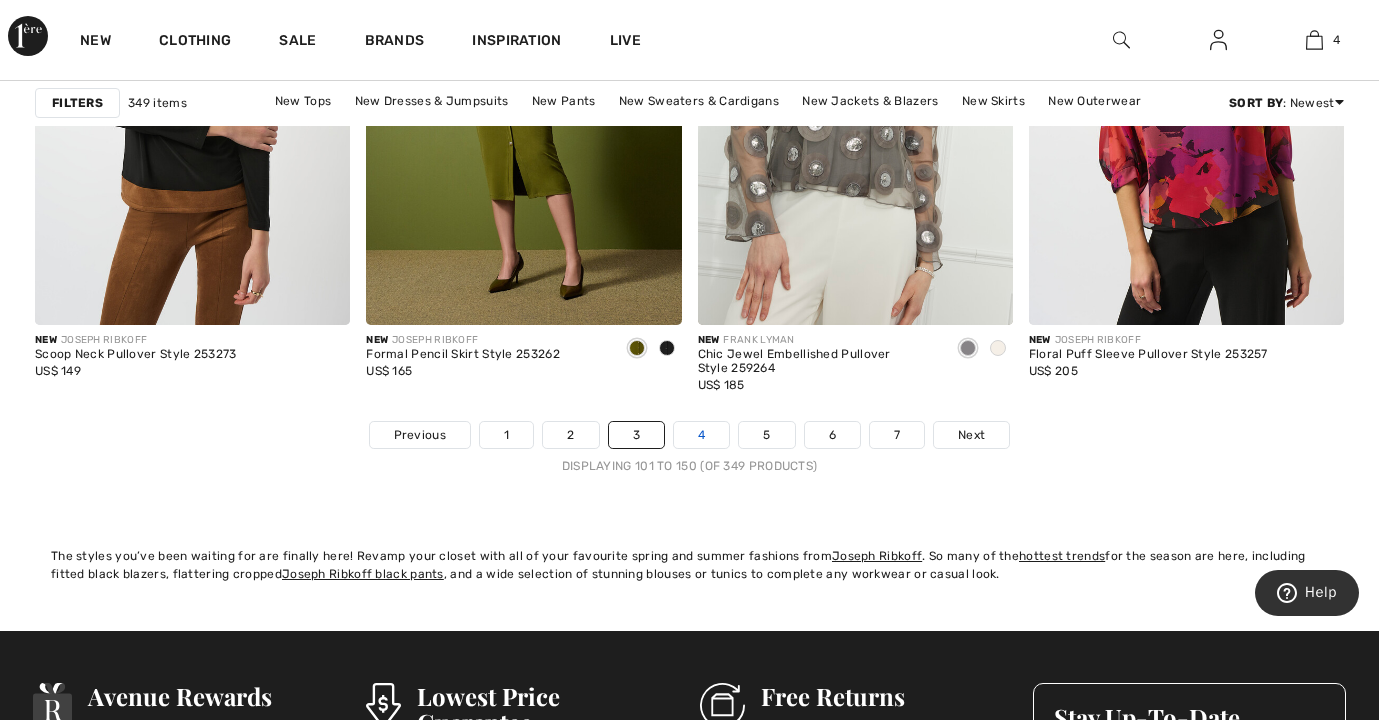 click on "4" at bounding box center (701, 435) 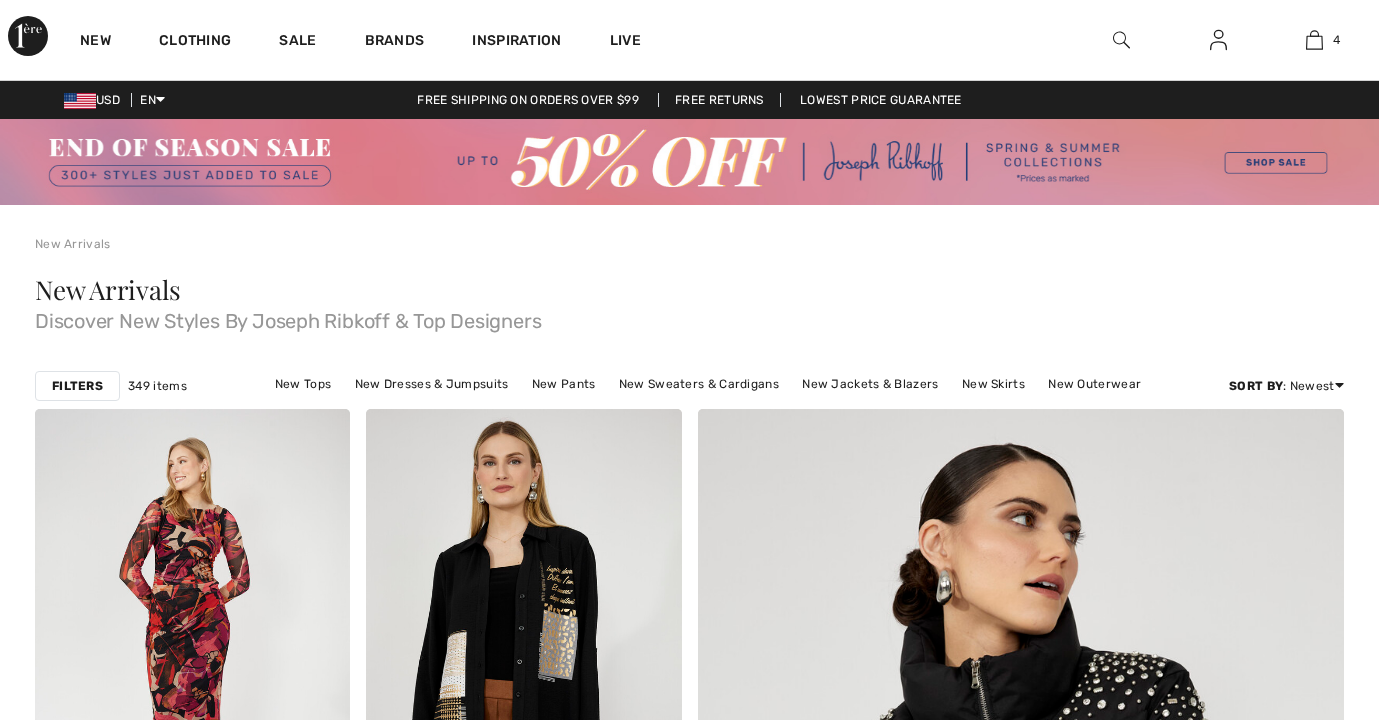checkbox on "true" 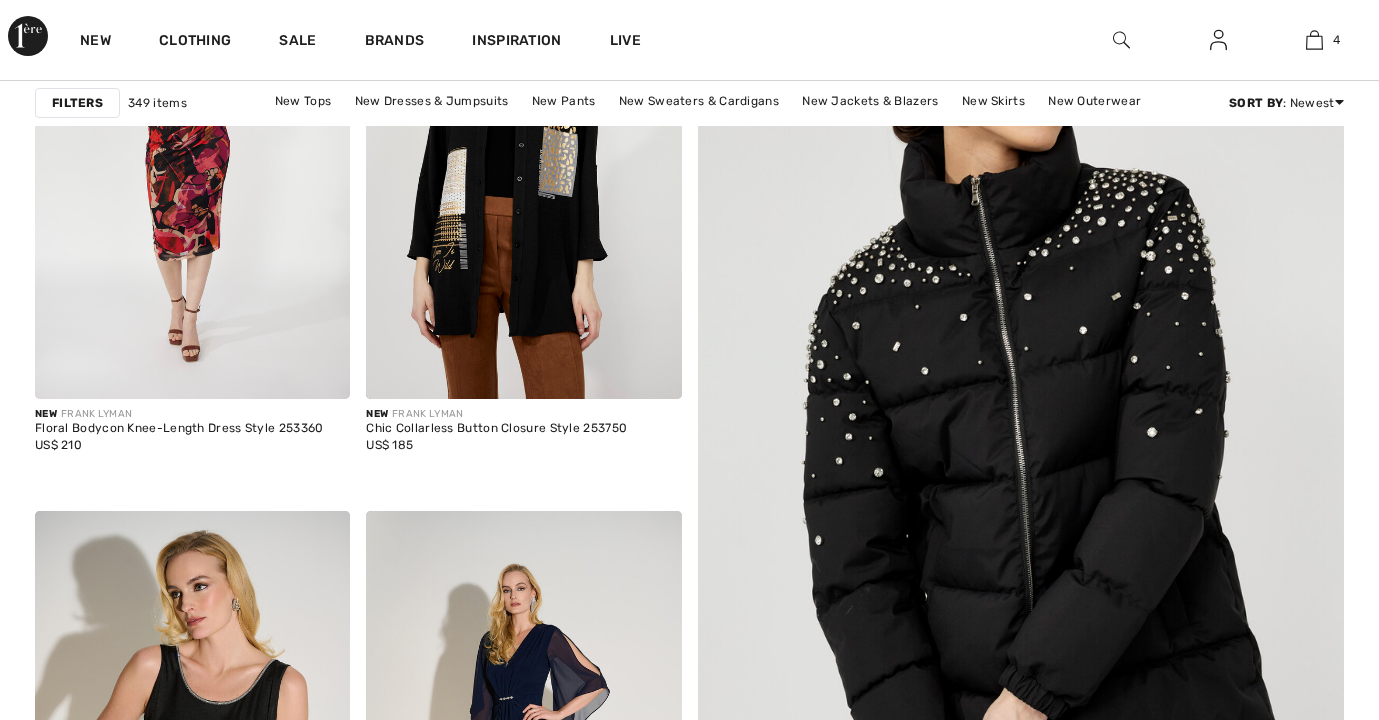 scroll, scrollTop: 0, scrollLeft: 0, axis: both 